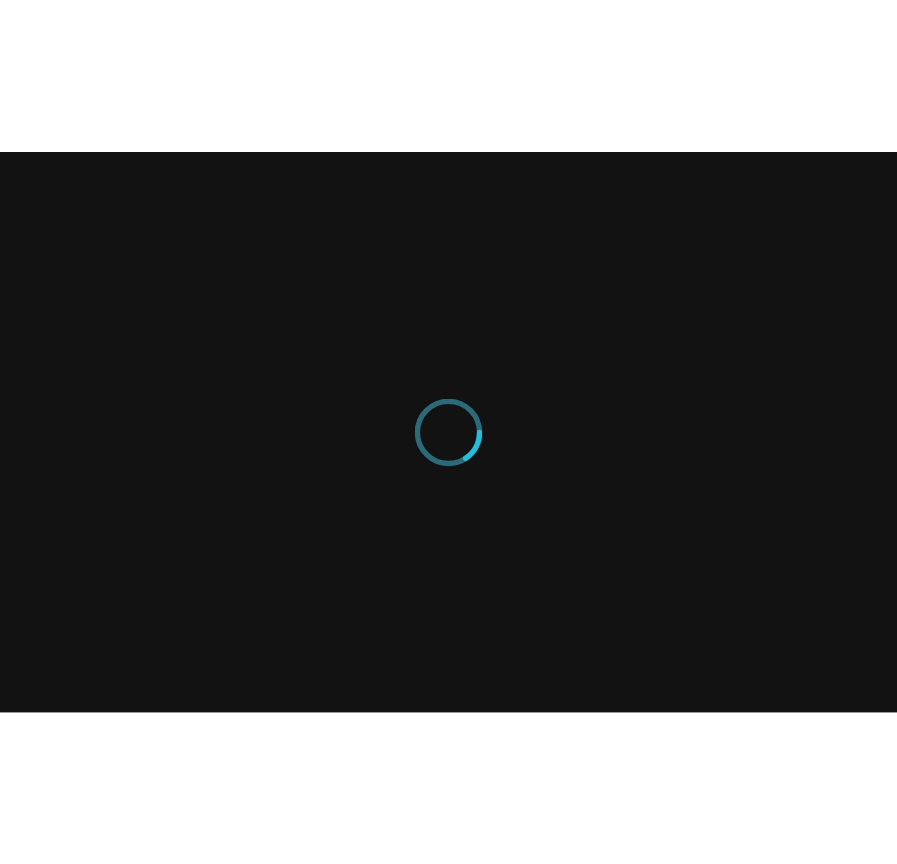 scroll, scrollTop: 0, scrollLeft: 0, axis: both 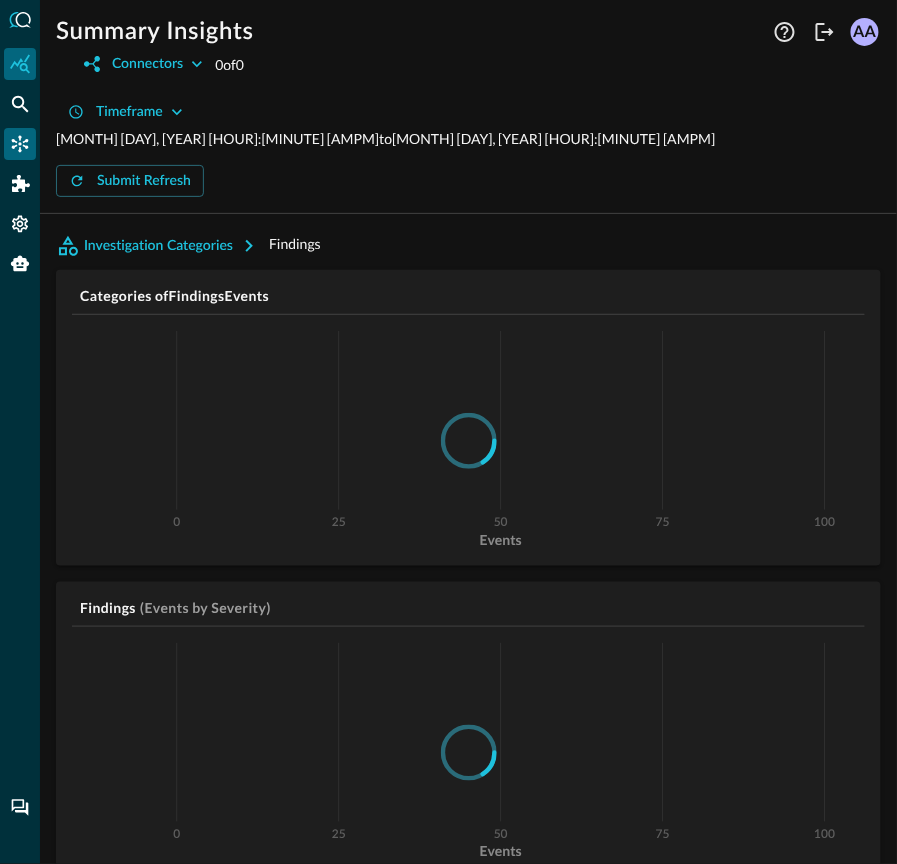 click at bounding box center [20, 144] 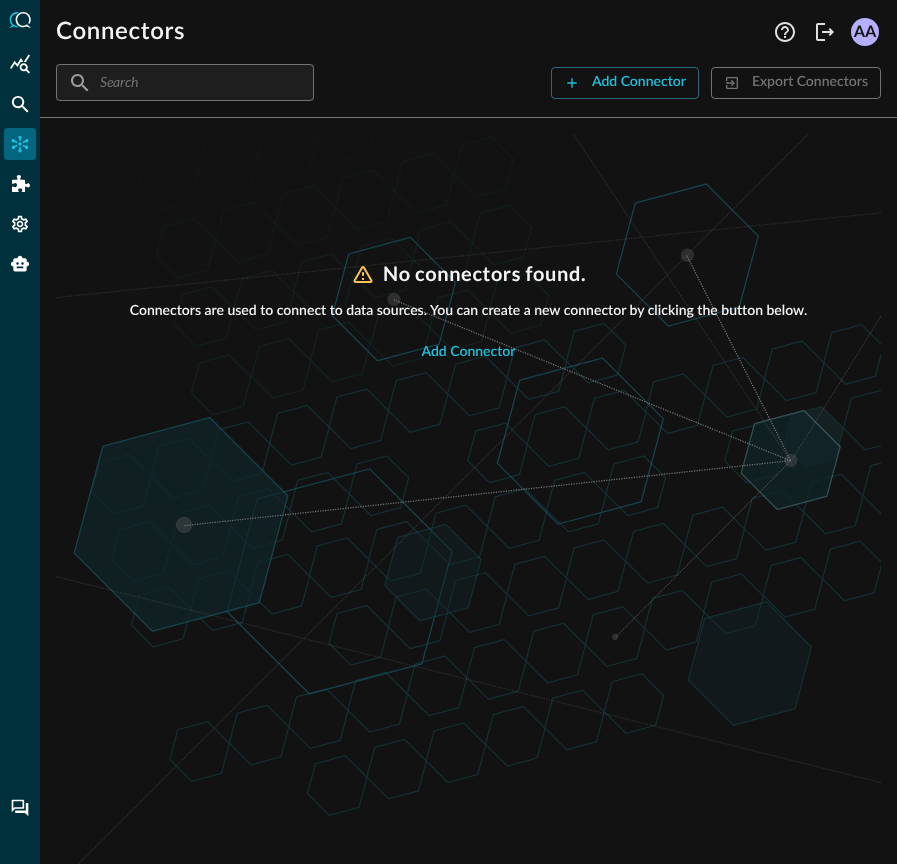 scroll, scrollTop: 0, scrollLeft: 0, axis: both 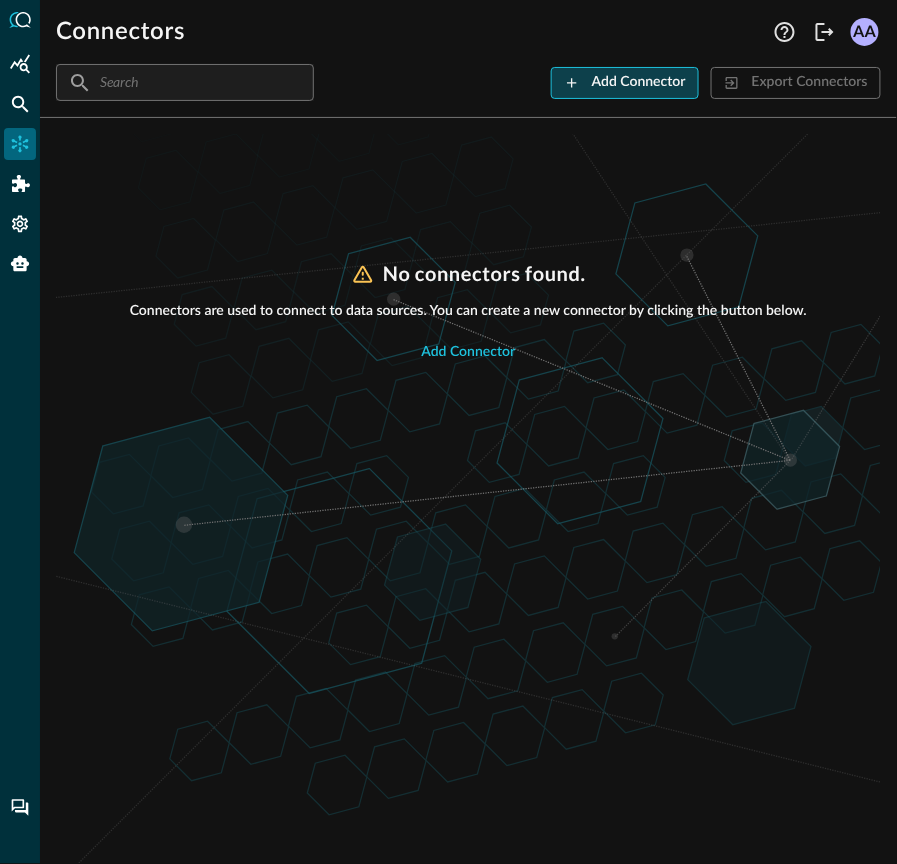 click on "Add Connector" at bounding box center [625, 83] 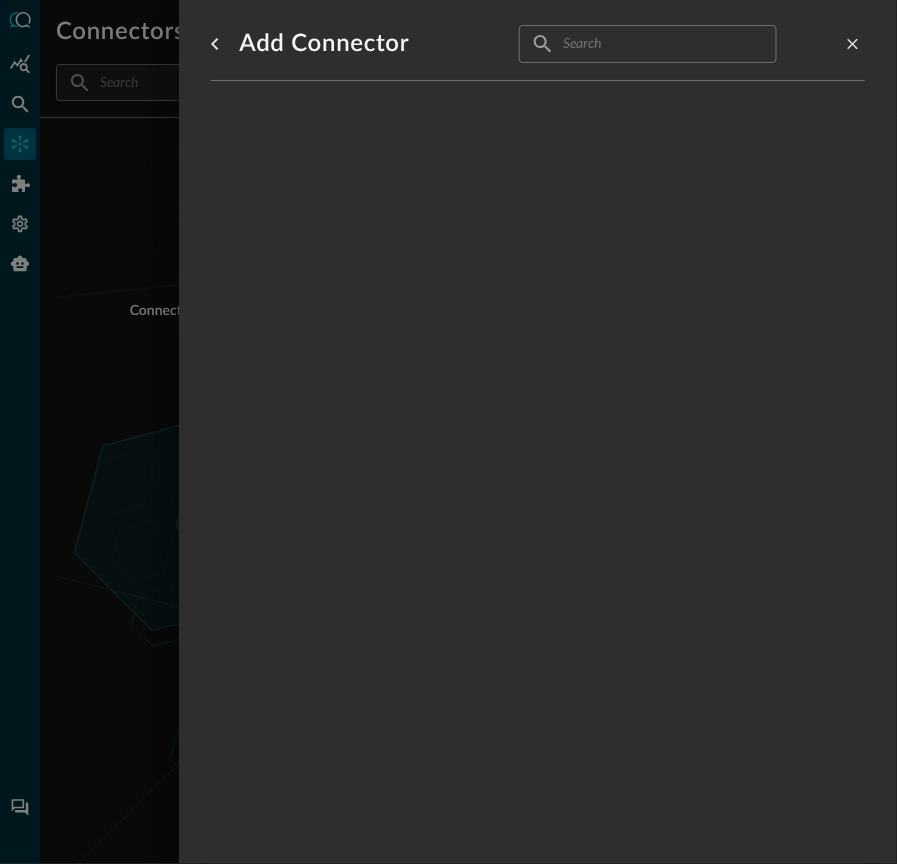 click at bounding box center [448, 432] 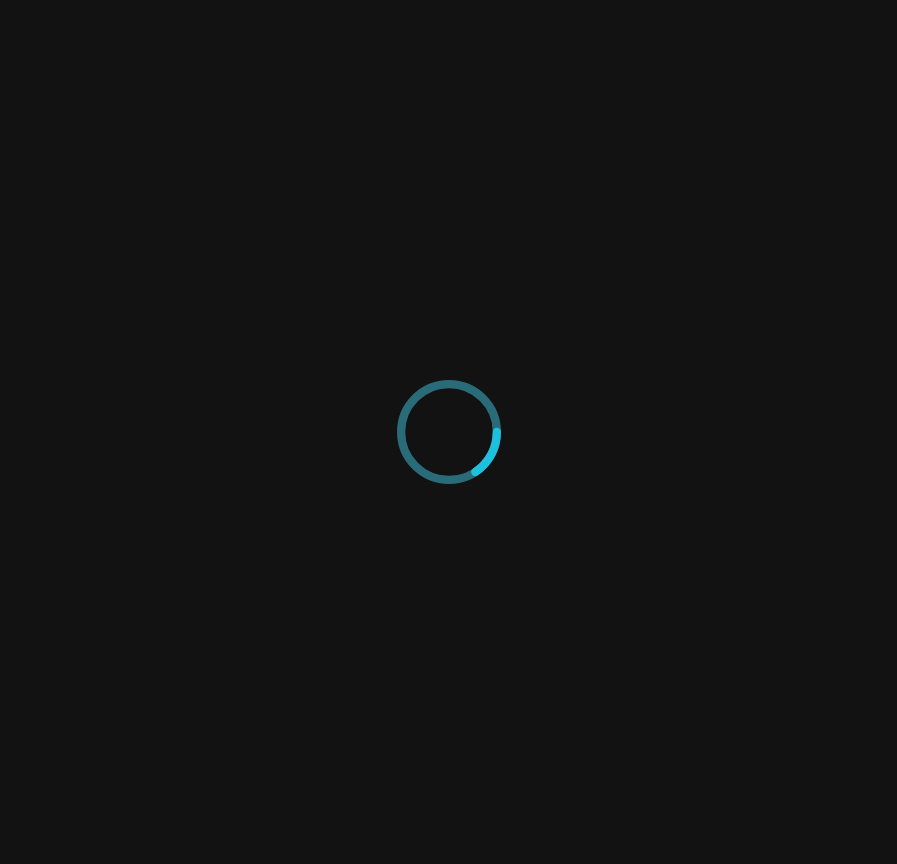 scroll, scrollTop: 0, scrollLeft: 0, axis: both 